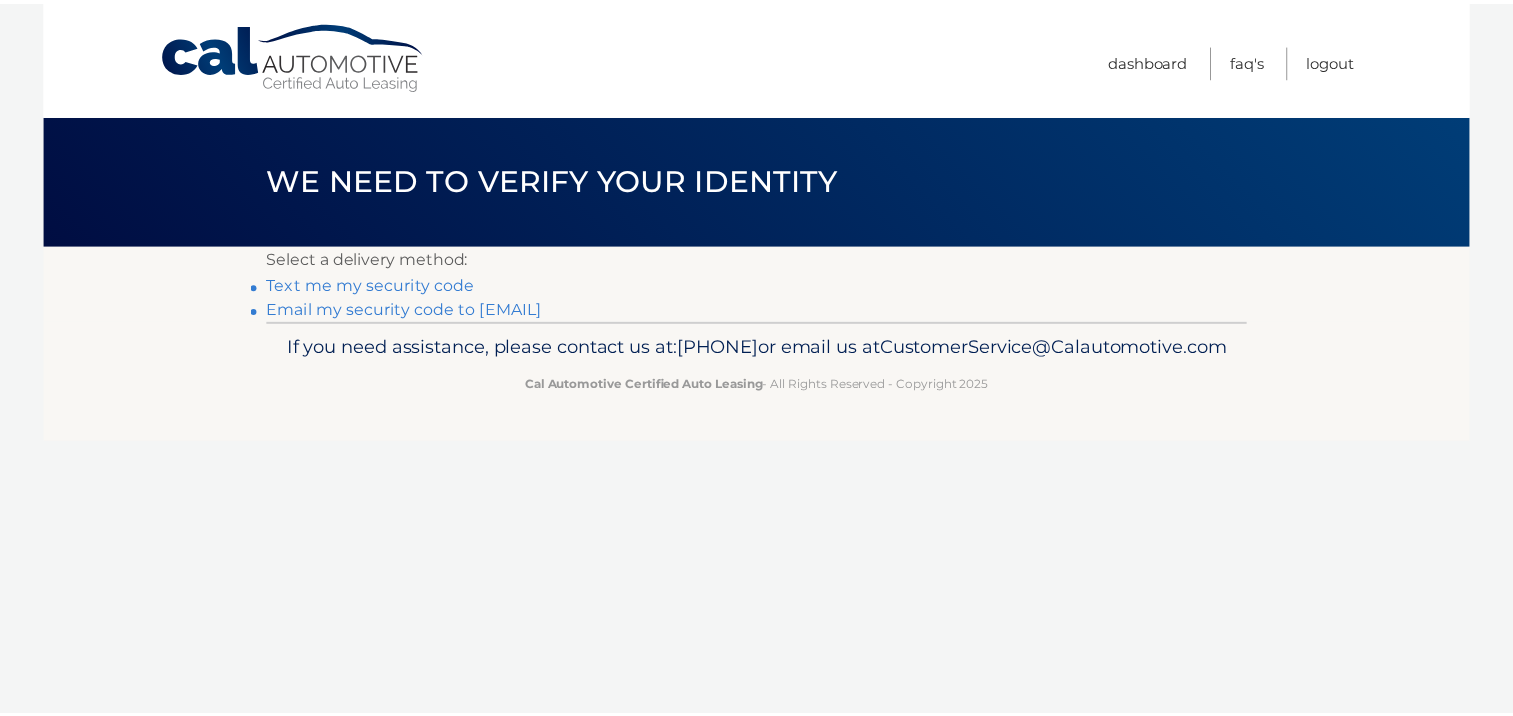 scroll, scrollTop: 0, scrollLeft: 0, axis: both 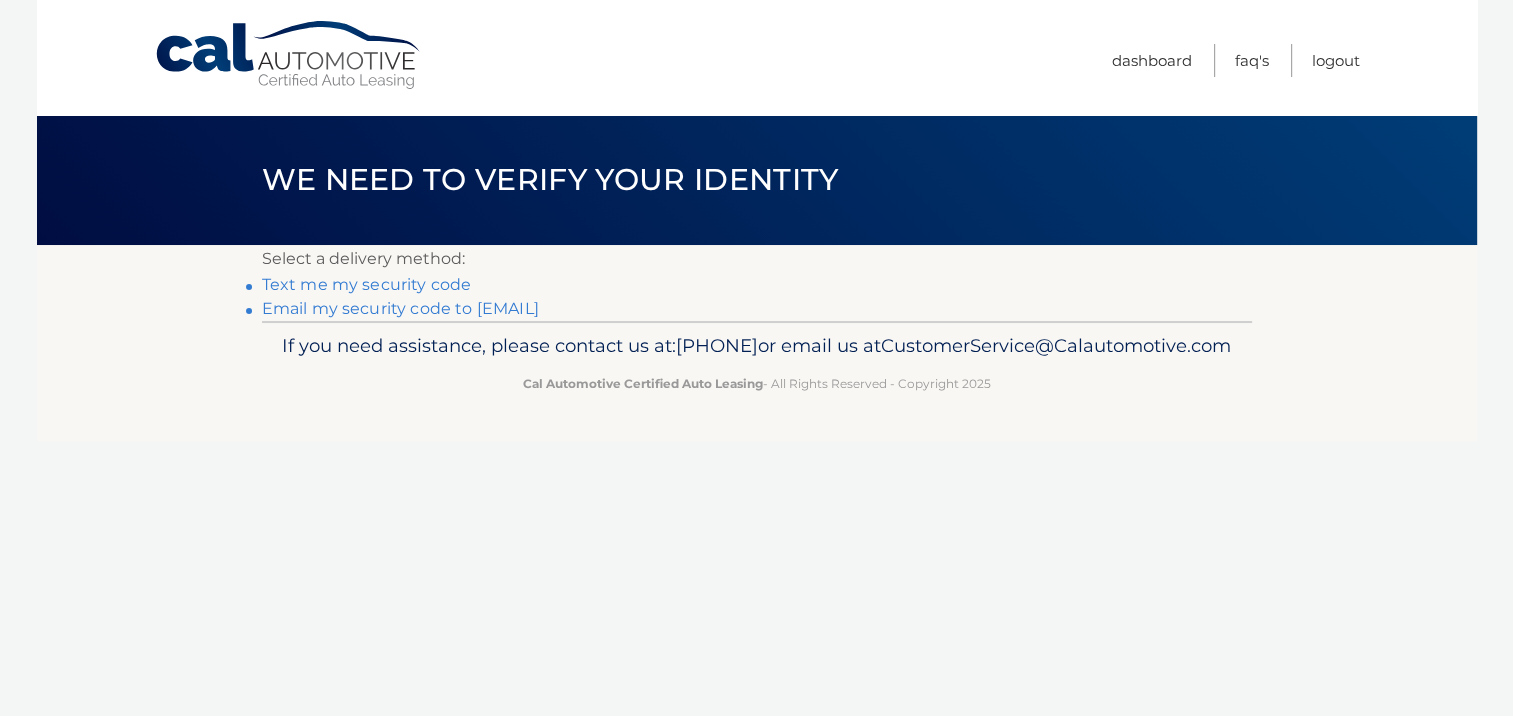 click on "Text me my security code" at bounding box center [367, 284] 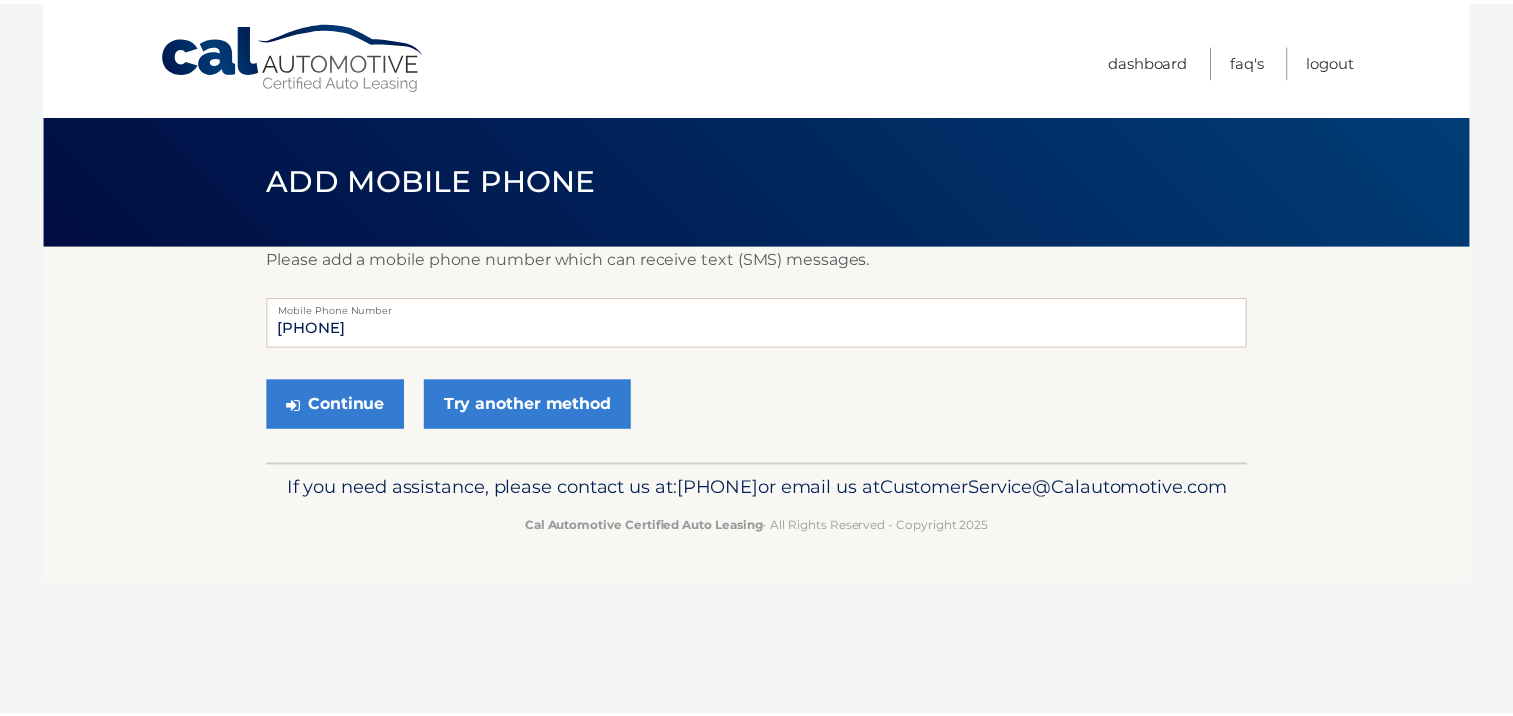 scroll, scrollTop: 0, scrollLeft: 0, axis: both 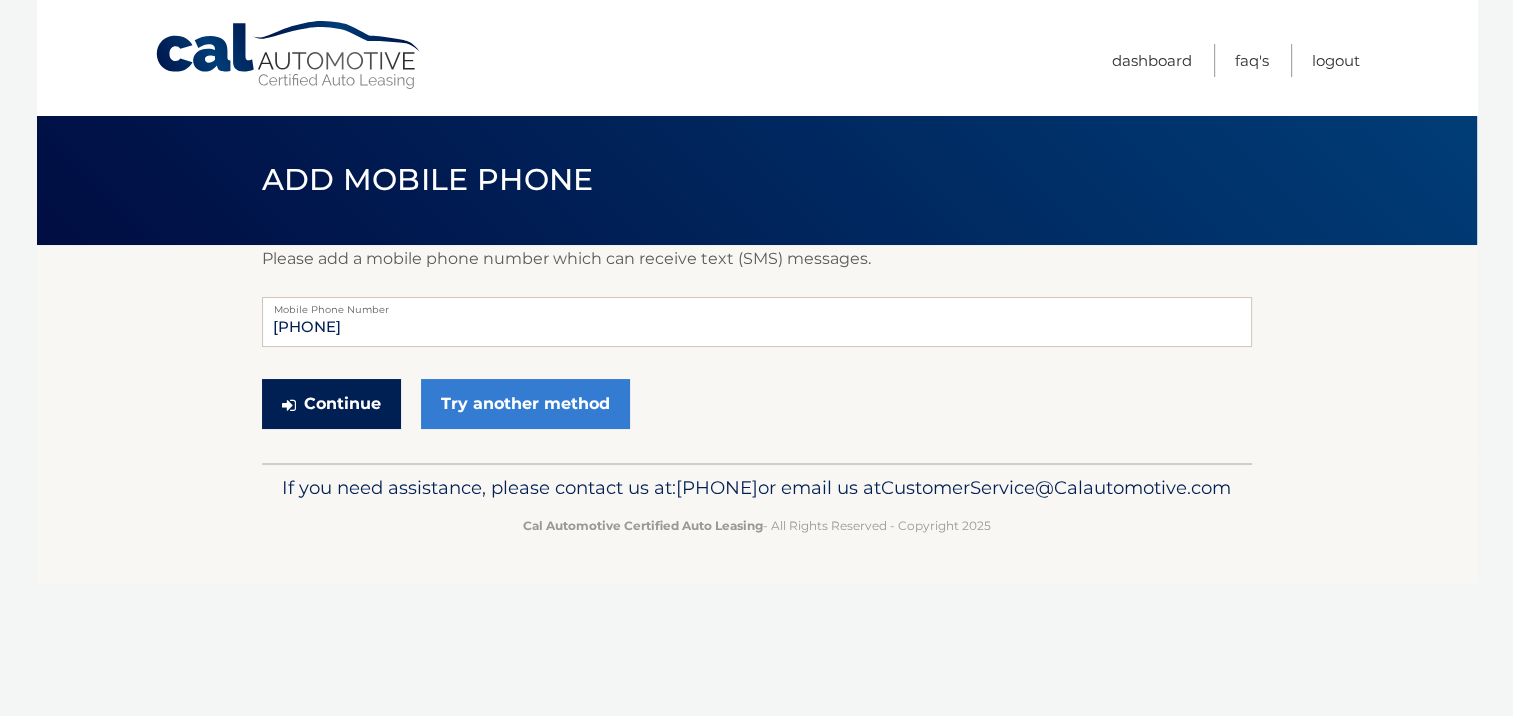 click on "Continue" at bounding box center [331, 404] 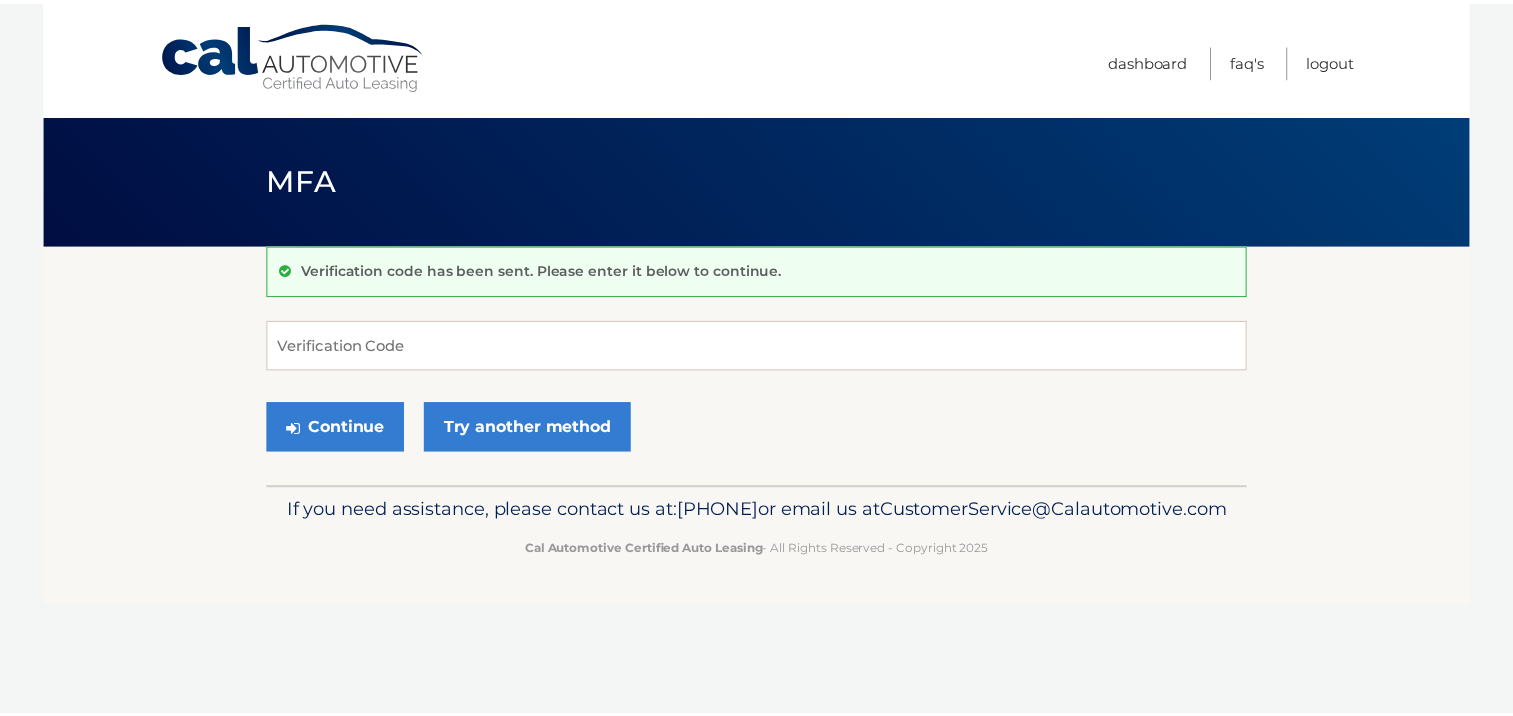 scroll, scrollTop: 0, scrollLeft: 0, axis: both 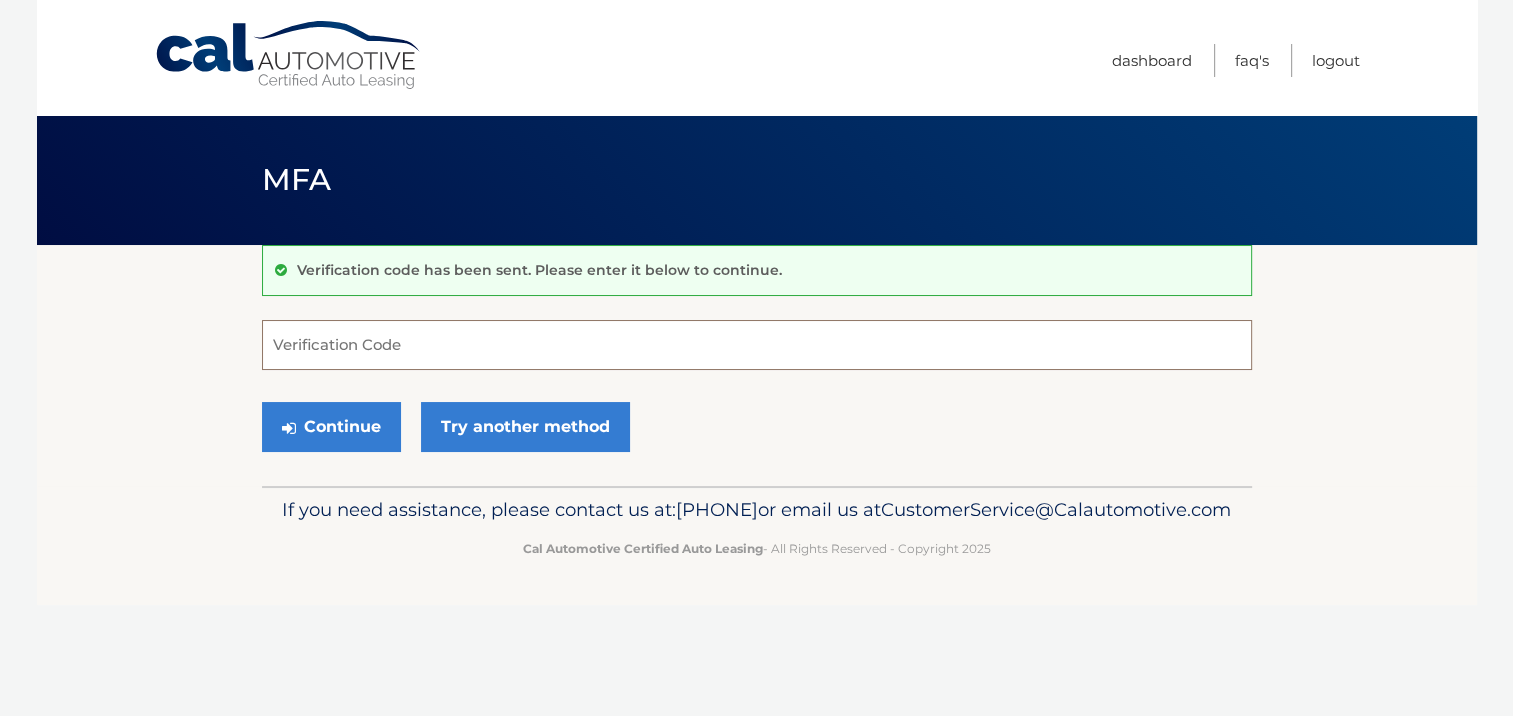 click on "Verification Code" at bounding box center (757, 345) 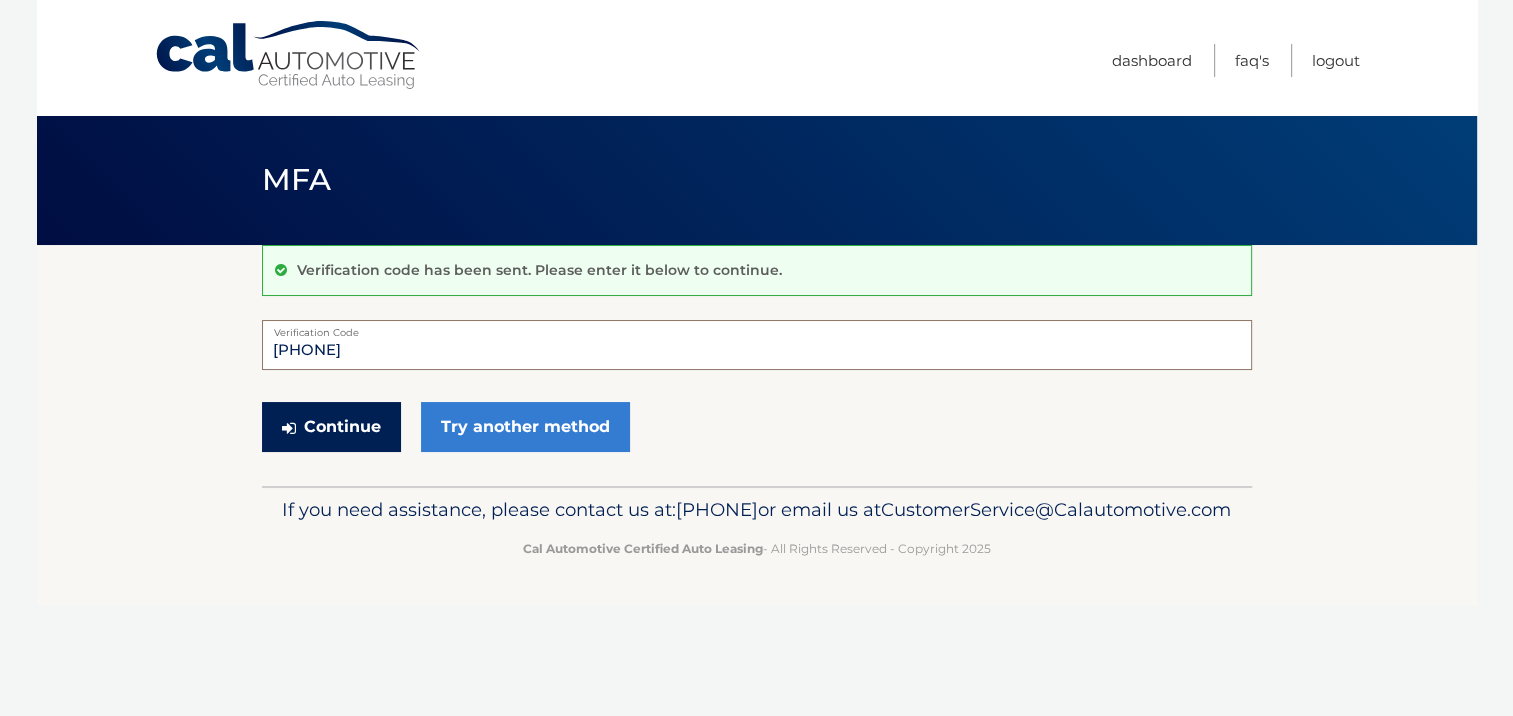 type on "614442" 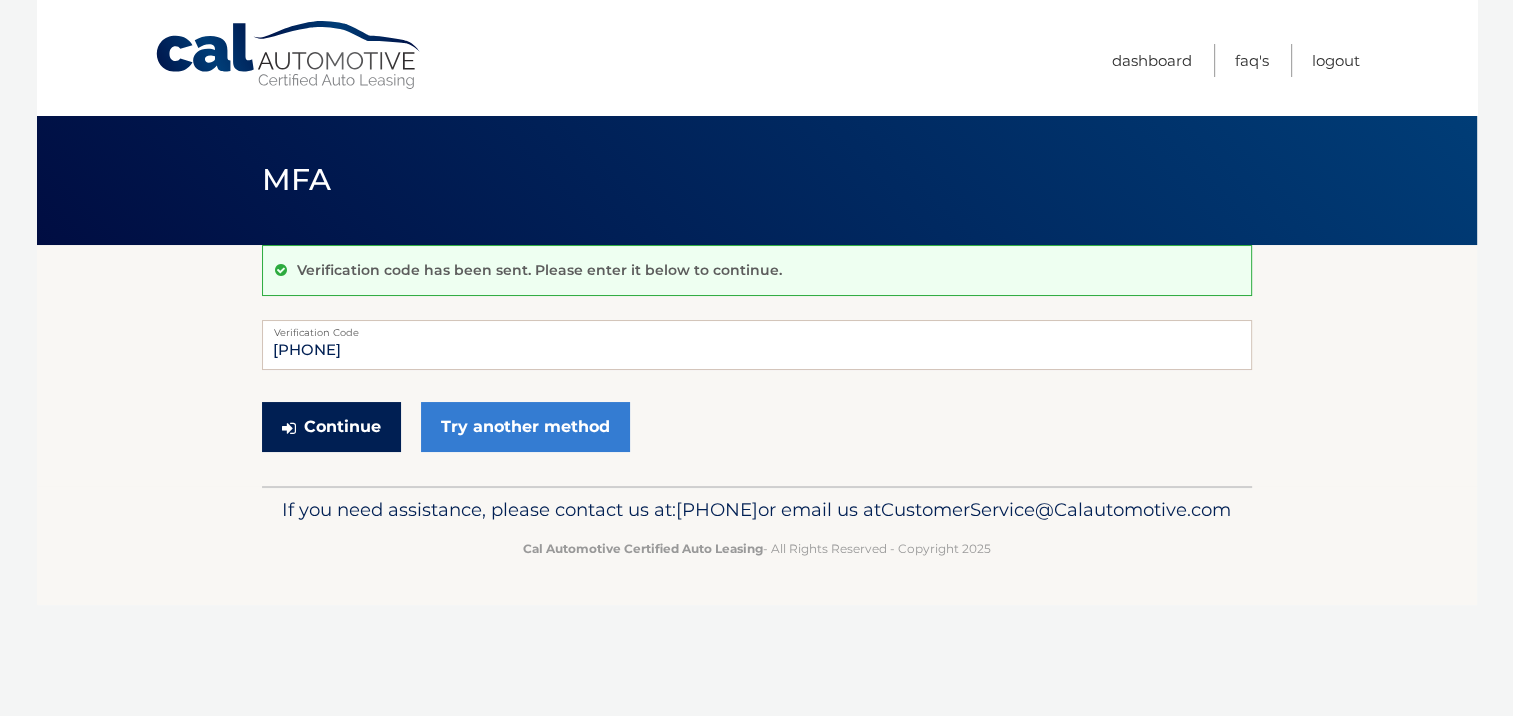 click on "Continue" at bounding box center [331, 427] 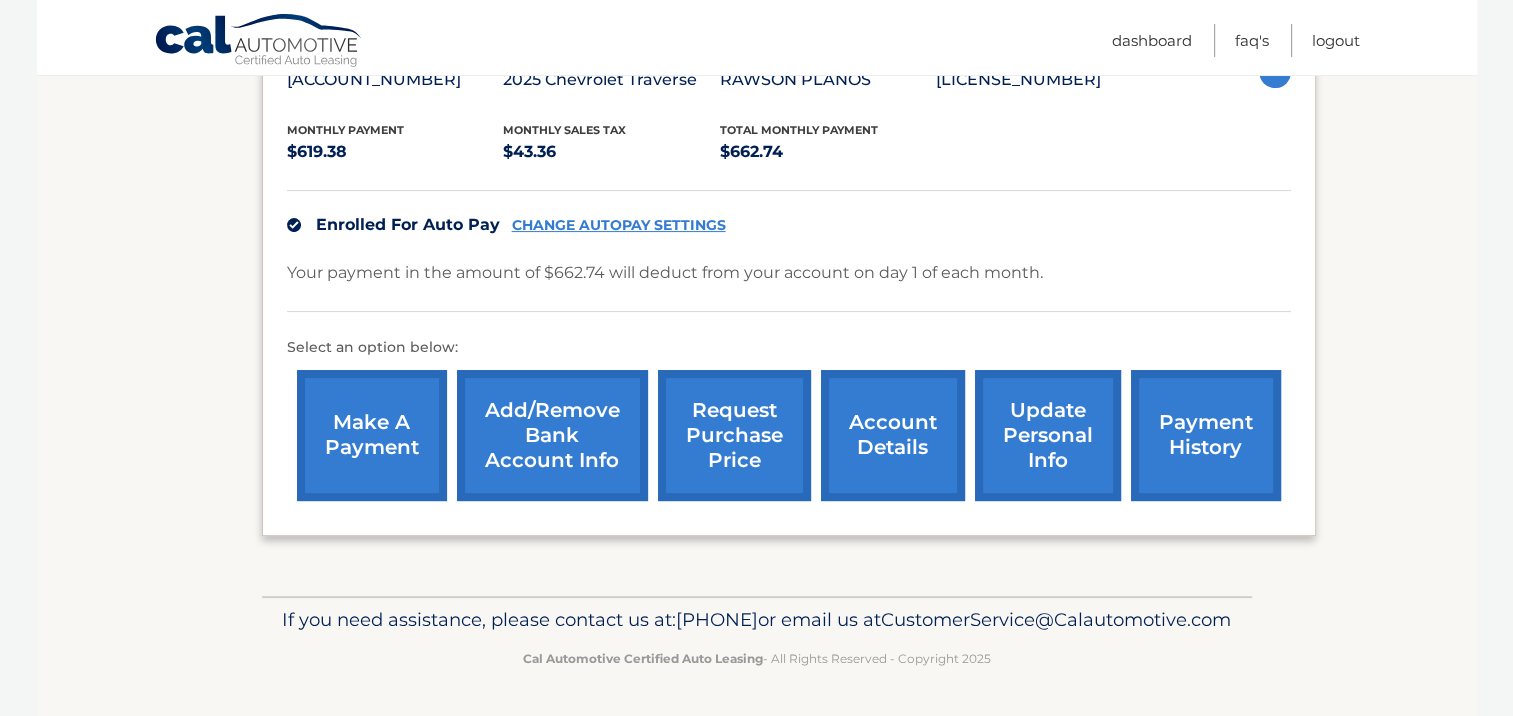 scroll, scrollTop: 417, scrollLeft: 0, axis: vertical 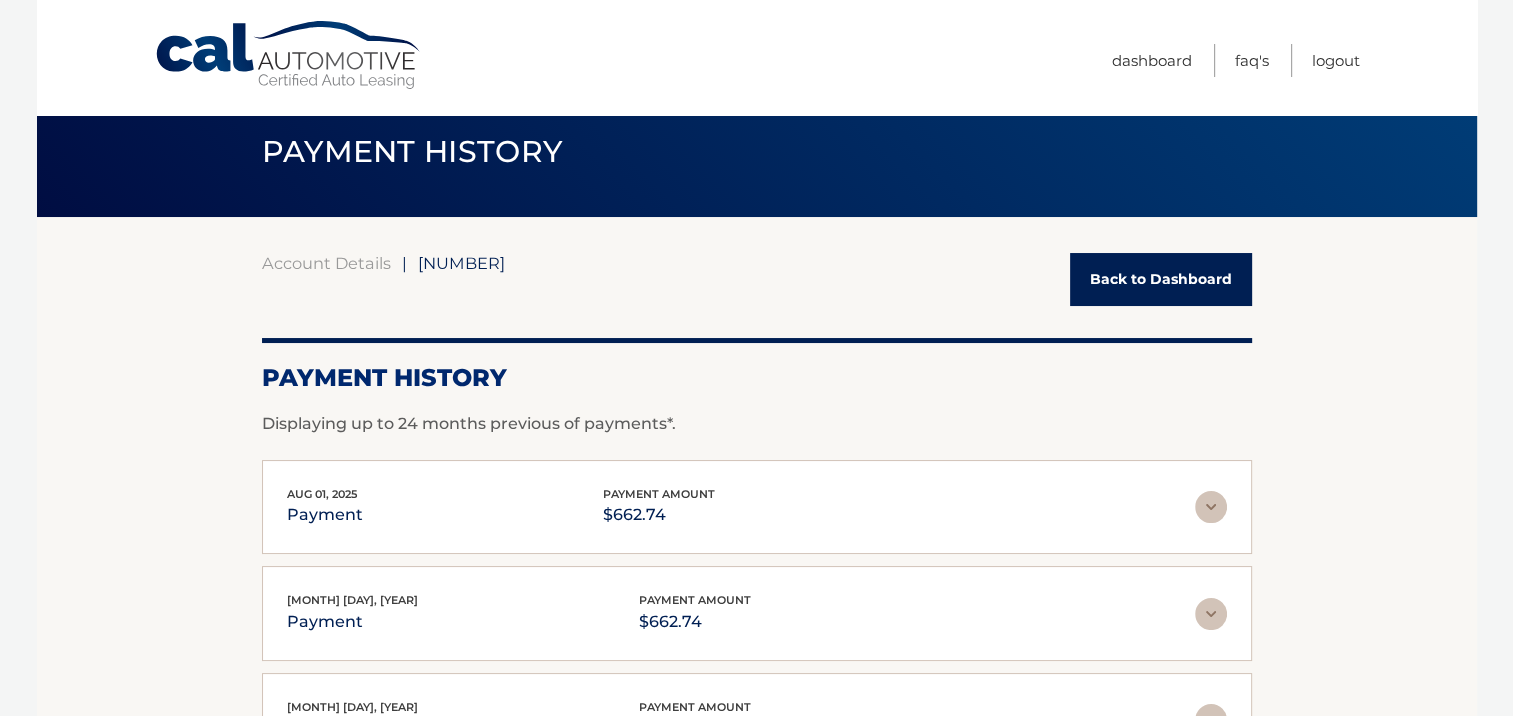 click on "Back to Dashboard" at bounding box center [1161, 279] 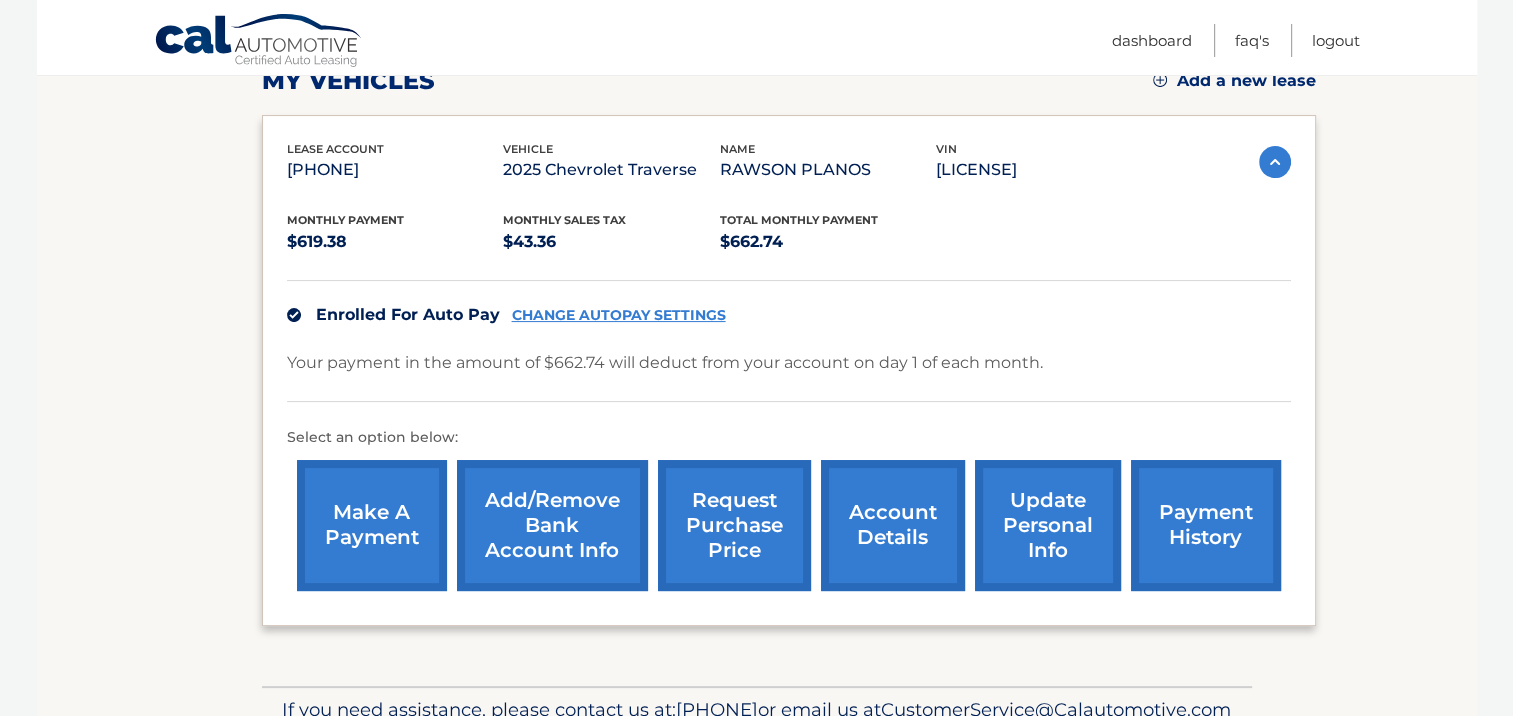 scroll, scrollTop: 300, scrollLeft: 0, axis: vertical 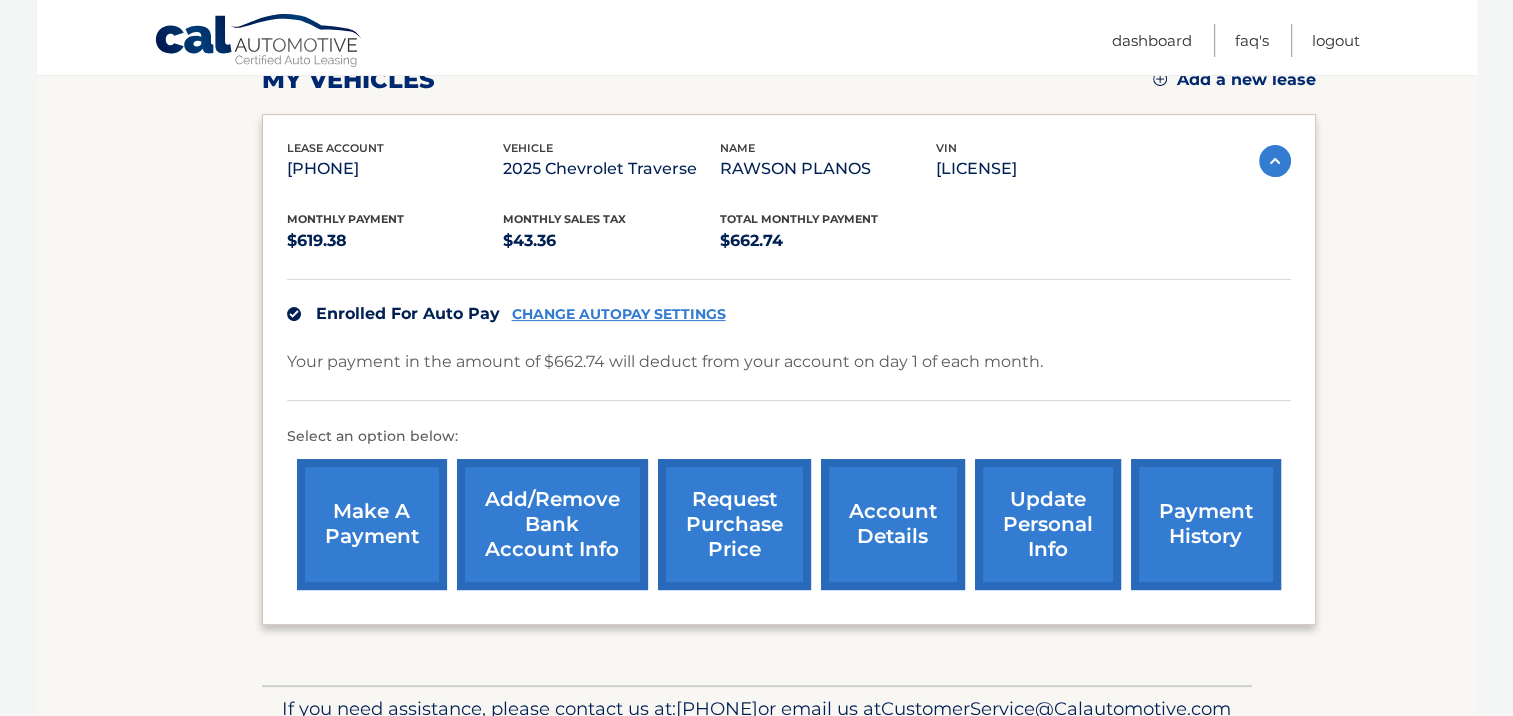 click on "make a payment" at bounding box center [372, 524] 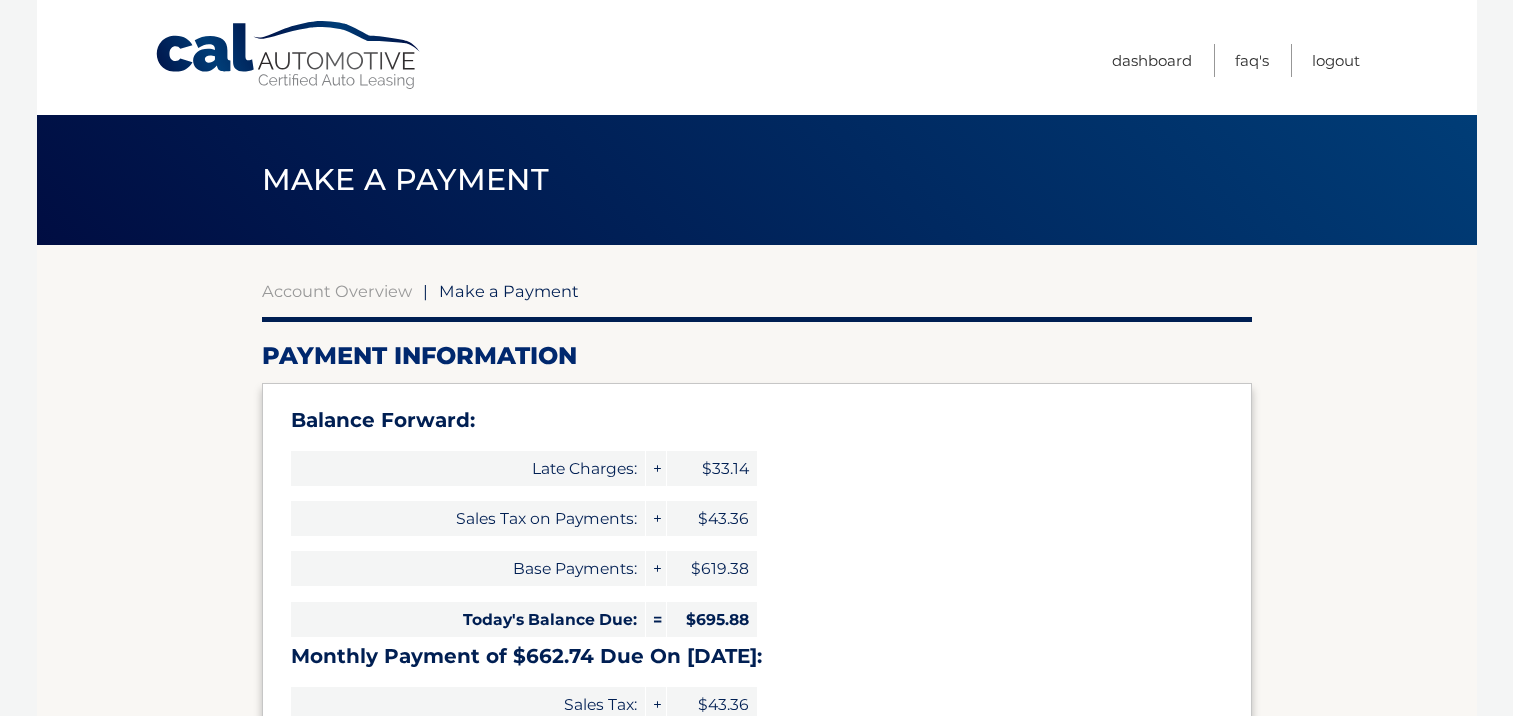 select on "MGFlYmVkZGYtODAxYi00ZmVhLWJiN2YtNDNkNDg5ODJmNzll" 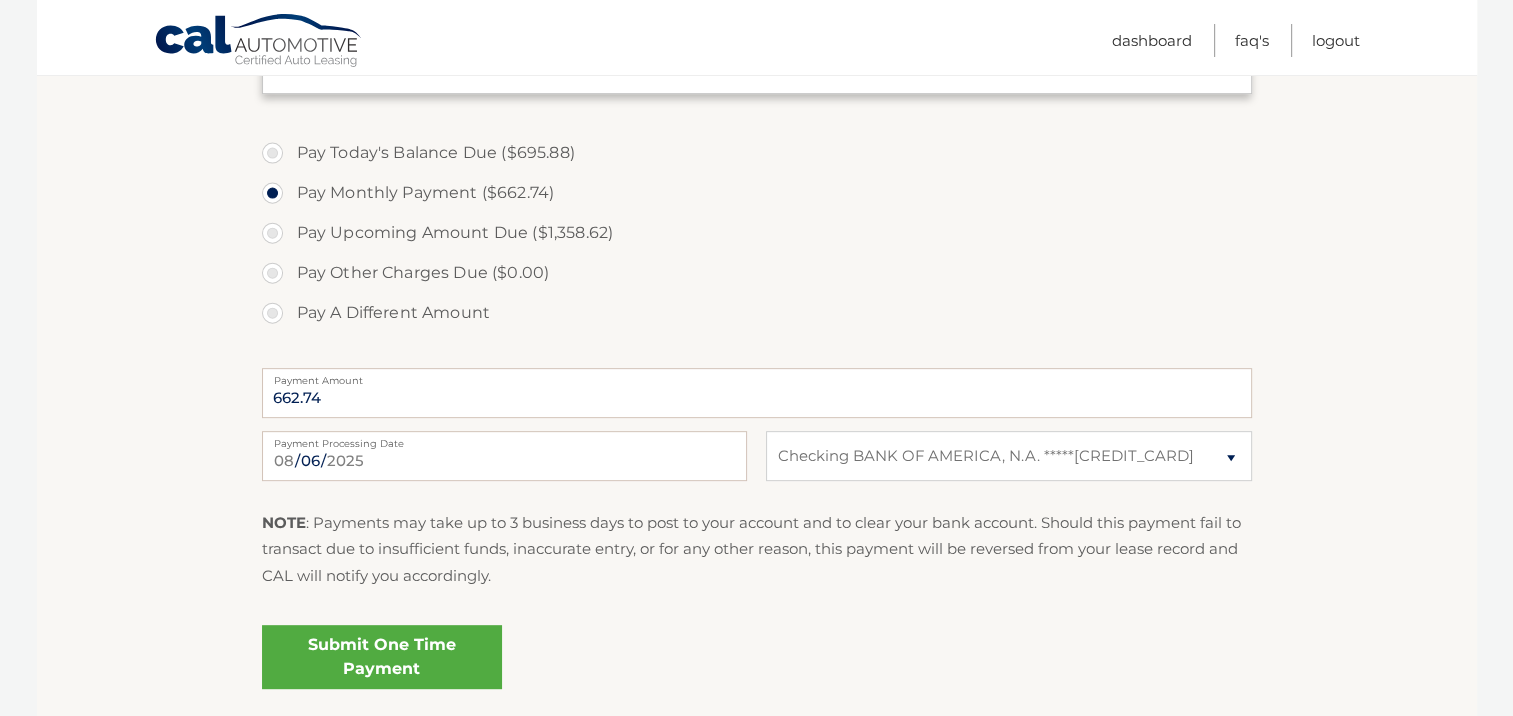 scroll, scrollTop: 700, scrollLeft: 0, axis: vertical 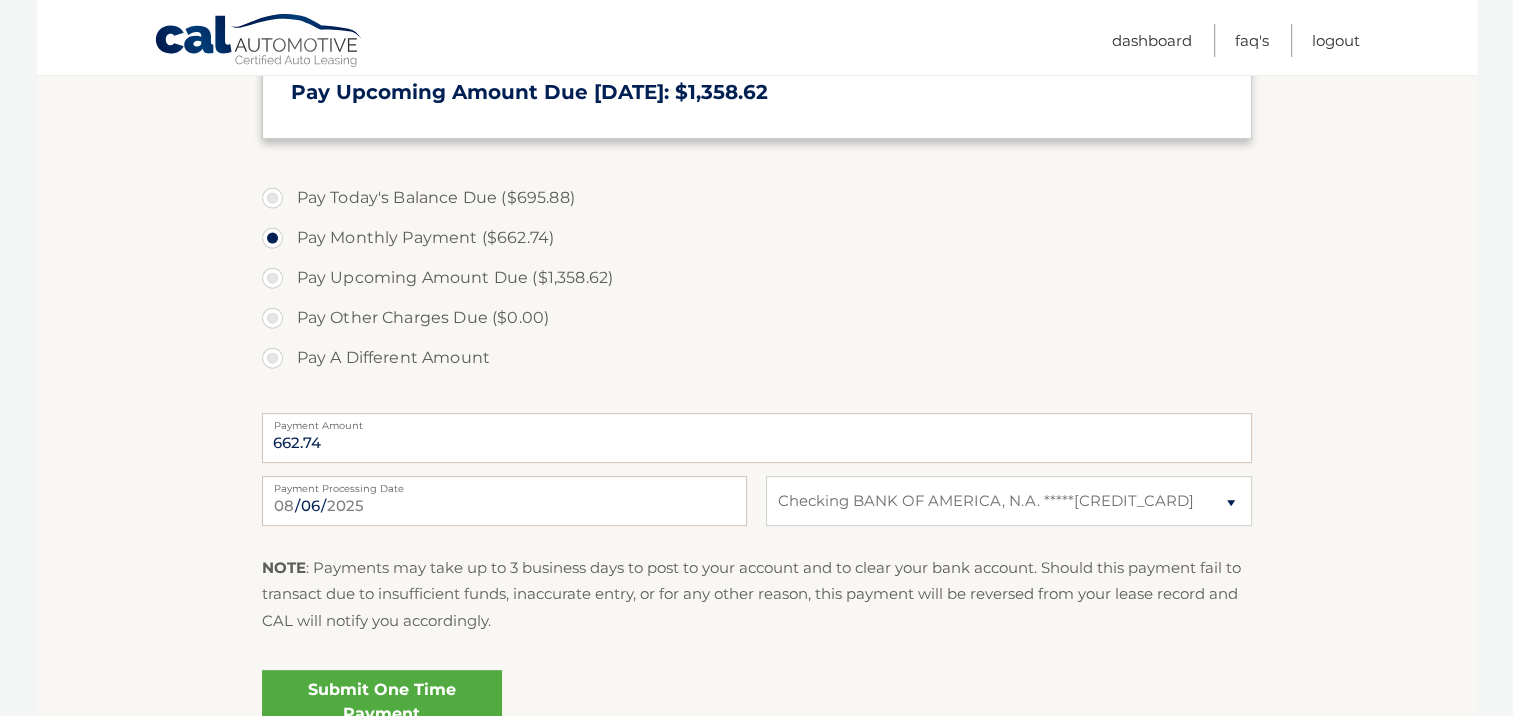 click on "Pay Today's Balance Due ($695.88)" at bounding box center (757, 198) 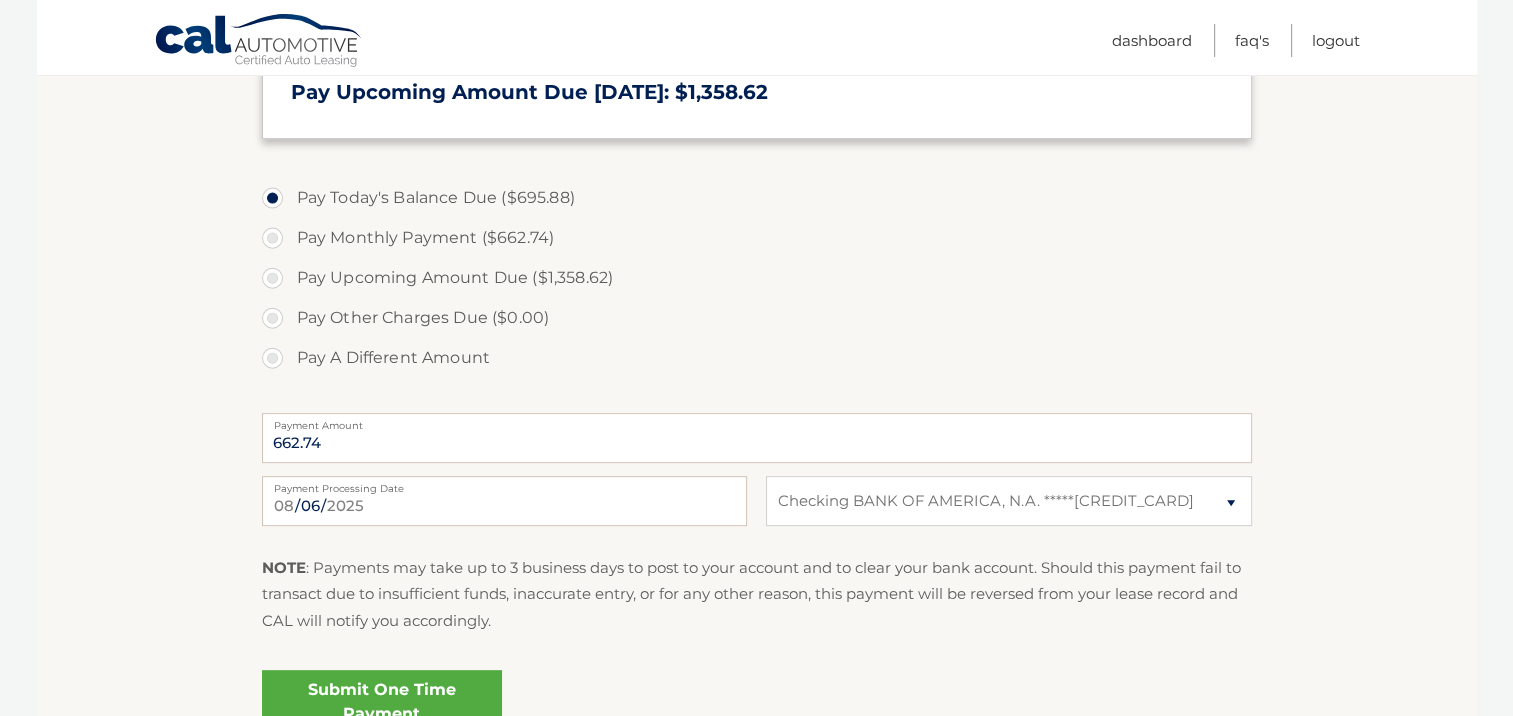 type on "695.88" 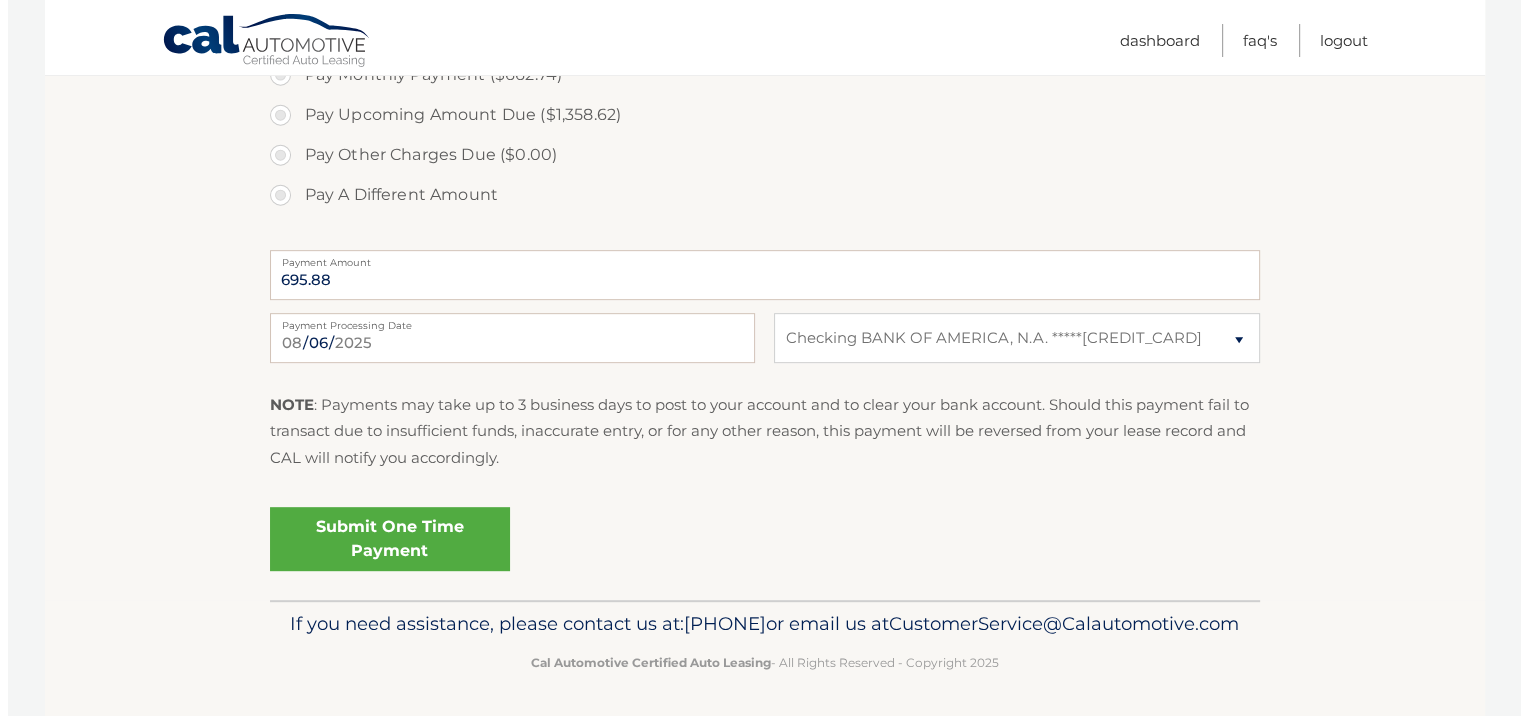 scroll, scrollTop: 897, scrollLeft: 0, axis: vertical 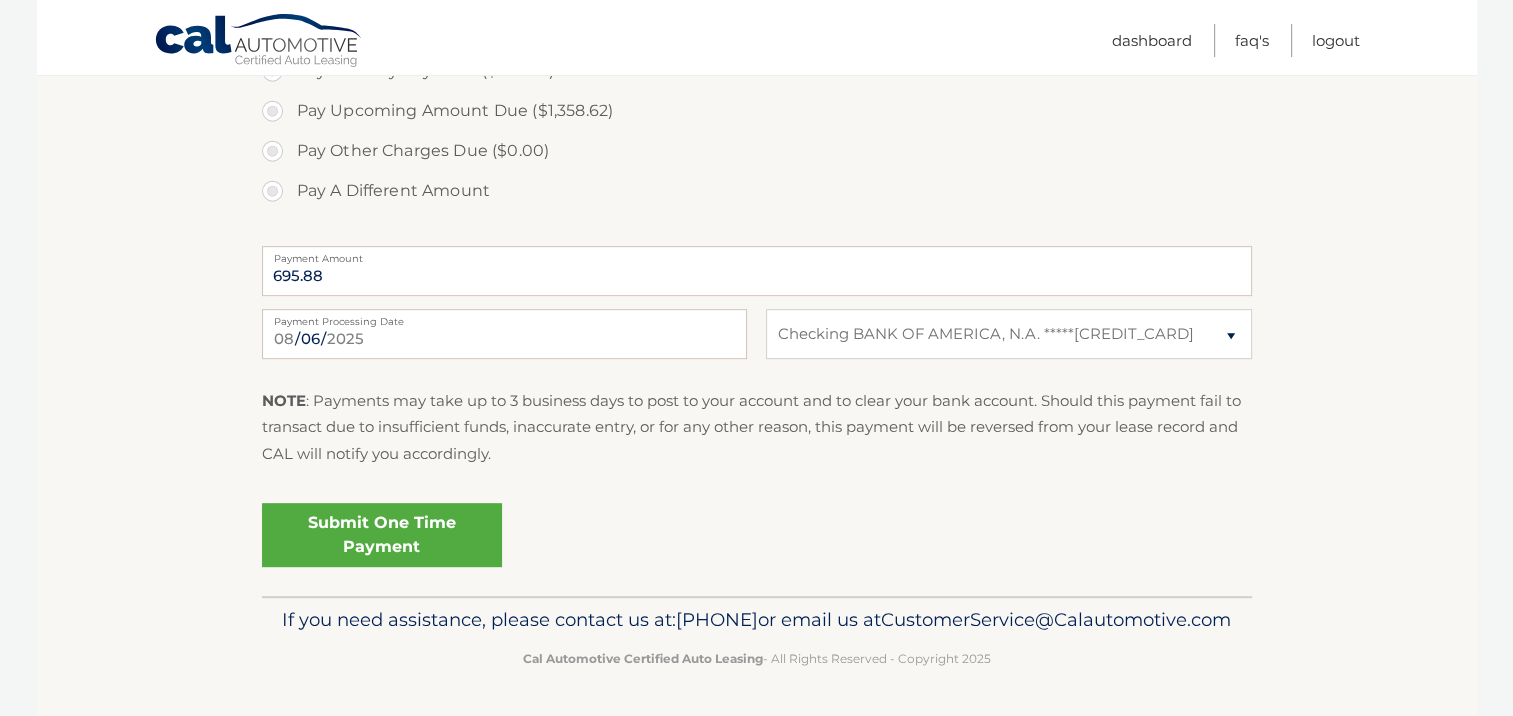 click on "Submit One Time Payment" at bounding box center (382, 535) 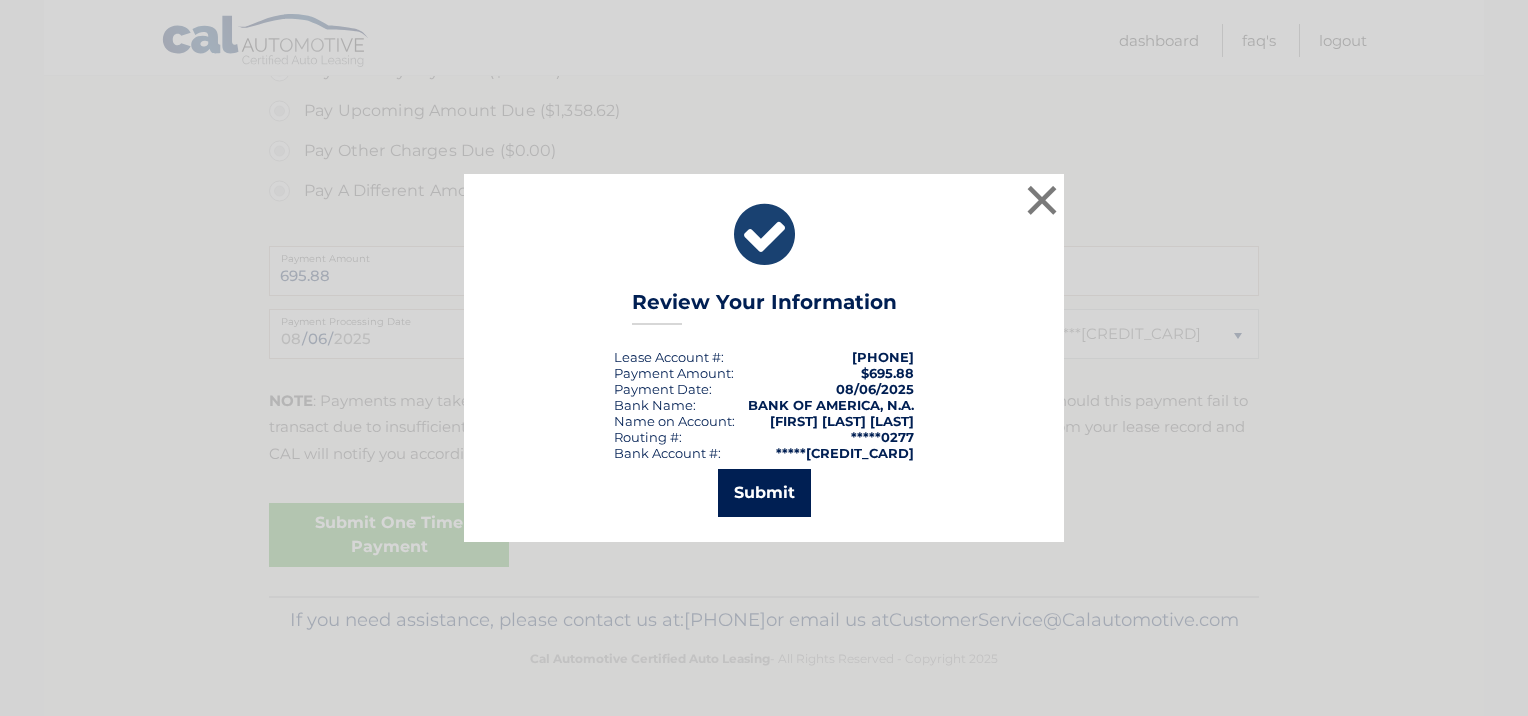 click on "Submit" at bounding box center [764, 493] 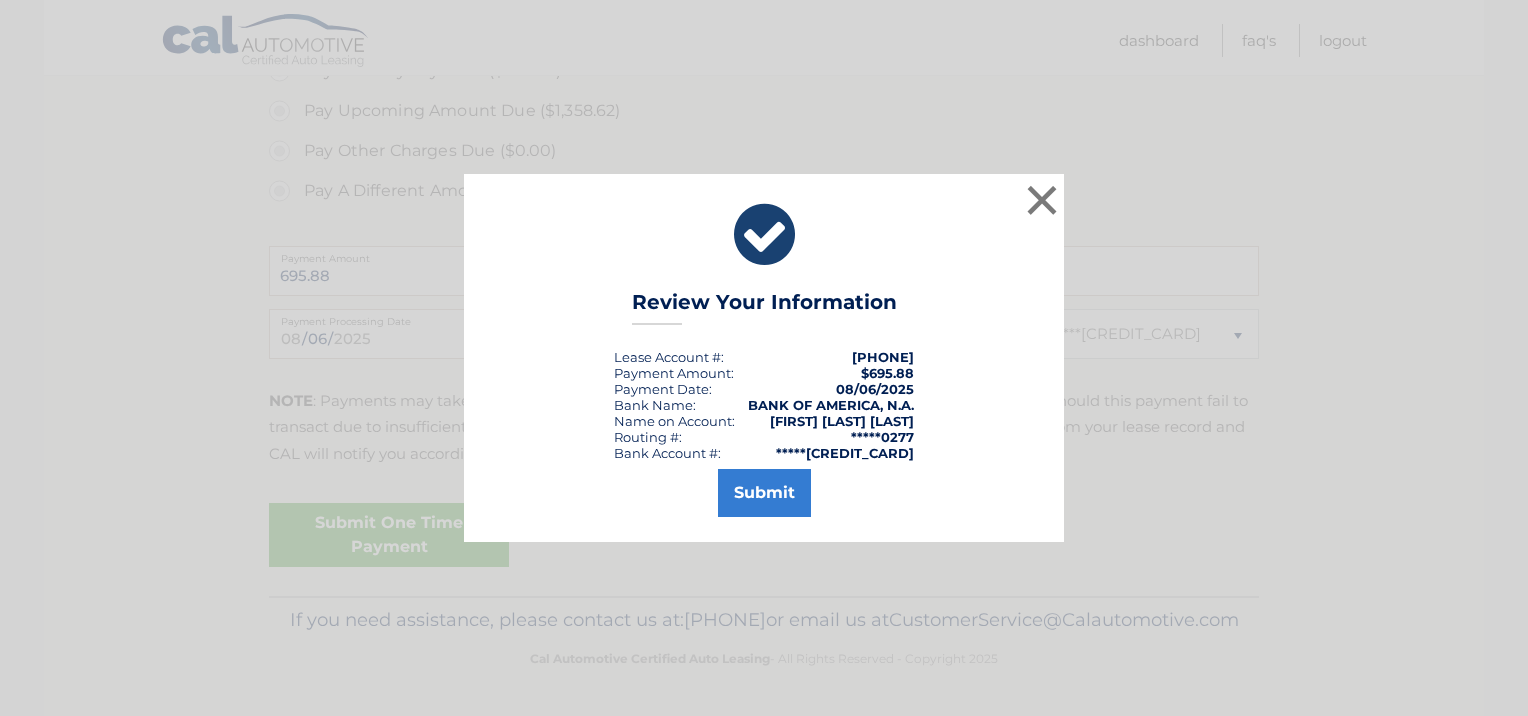 scroll, scrollTop: 825, scrollLeft: 0, axis: vertical 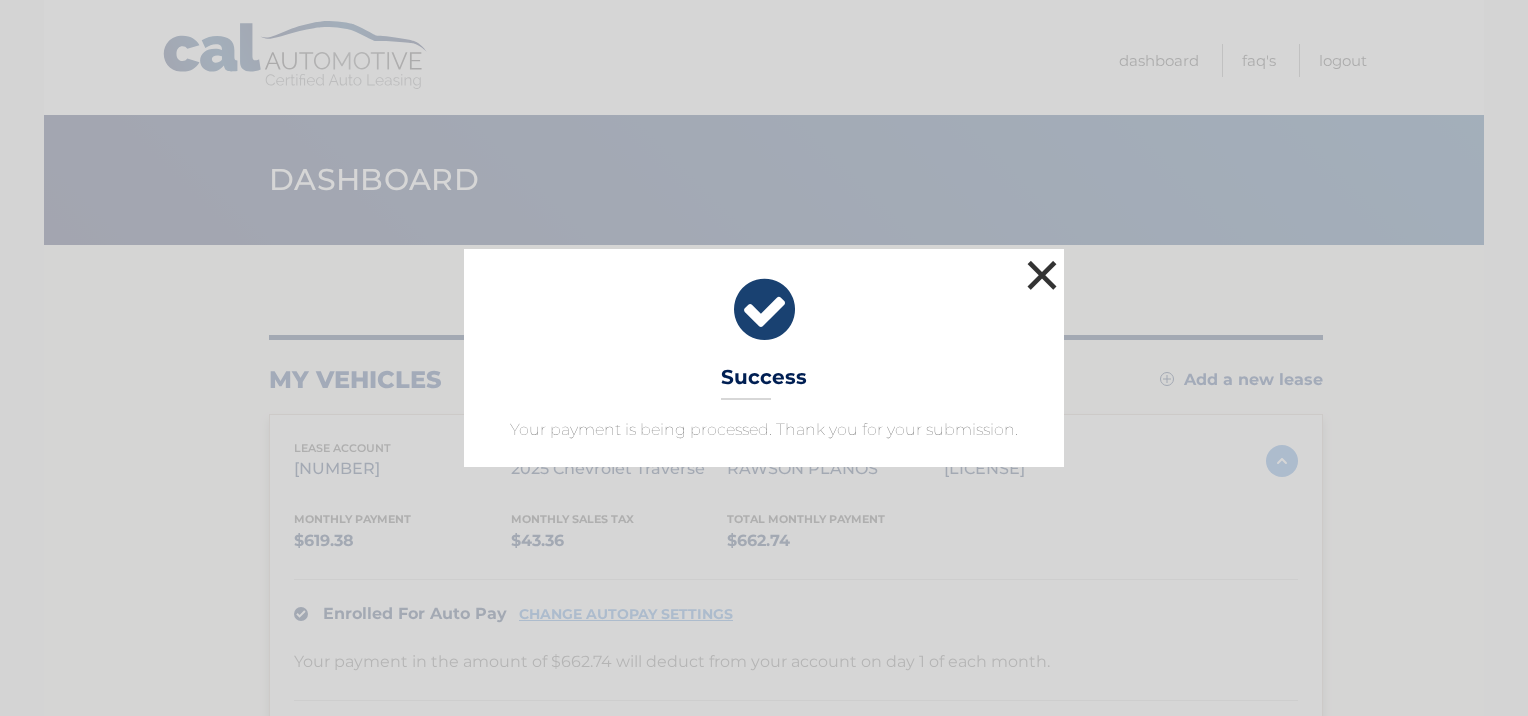 click on "×" at bounding box center (1042, 275) 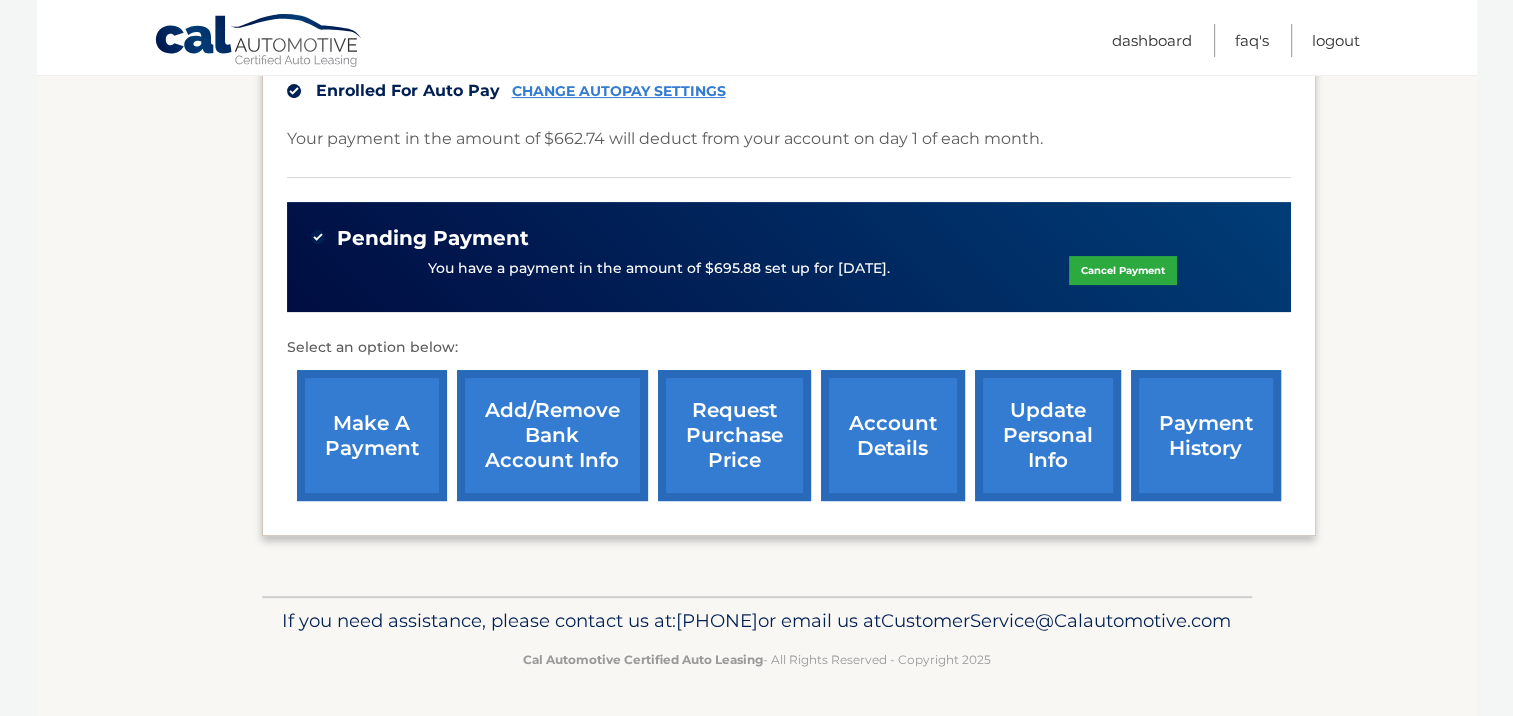 scroll, scrollTop: 552, scrollLeft: 0, axis: vertical 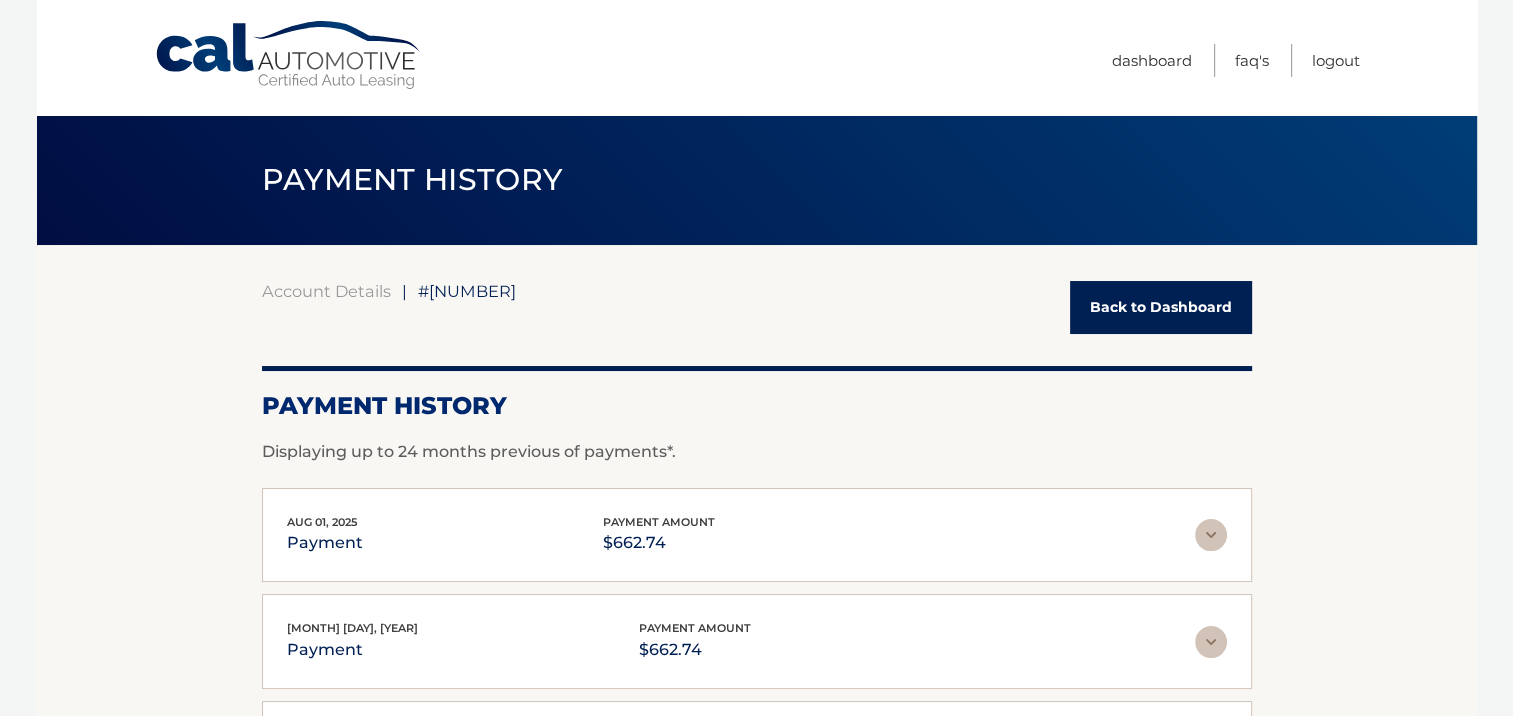 click on "Back to Dashboard" at bounding box center [1161, 307] 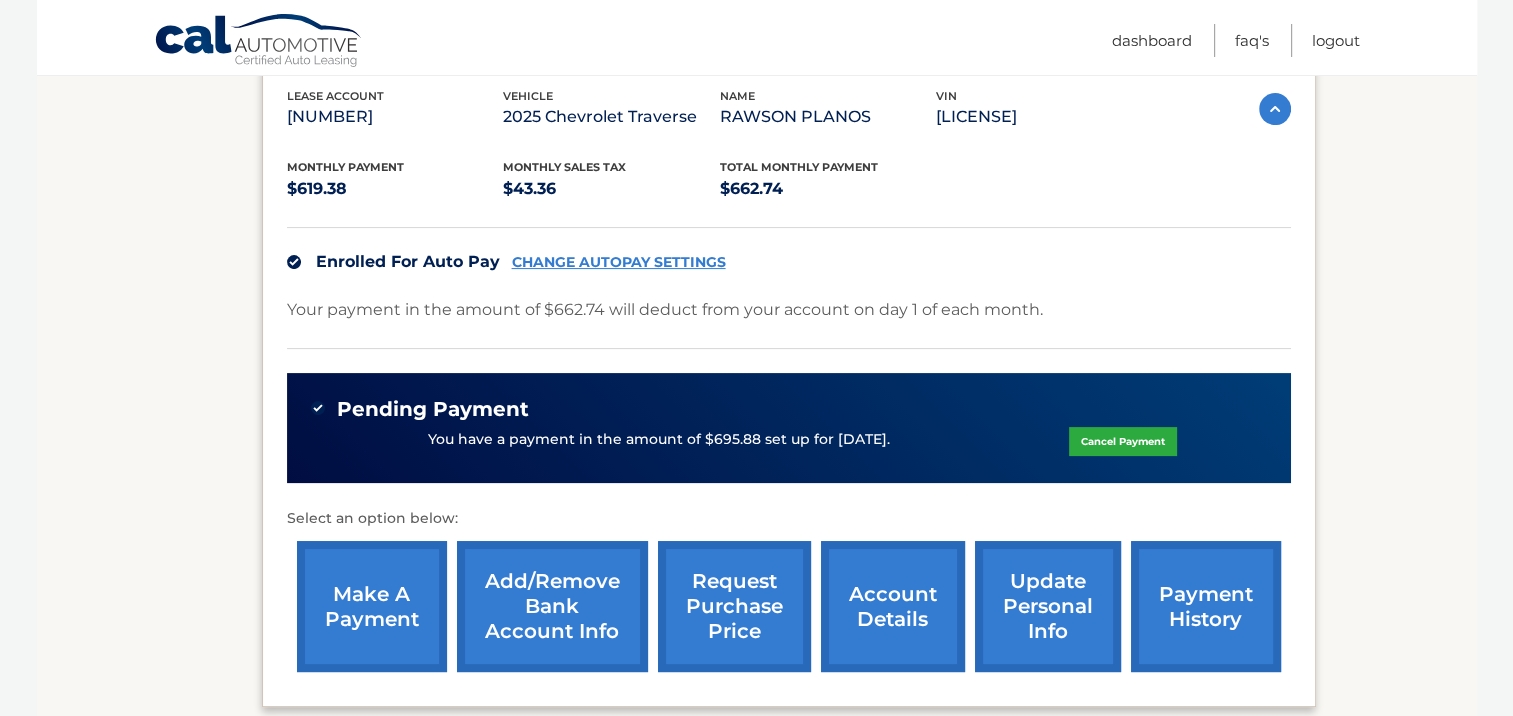 scroll, scrollTop: 152, scrollLeft: 0, axis: vertical 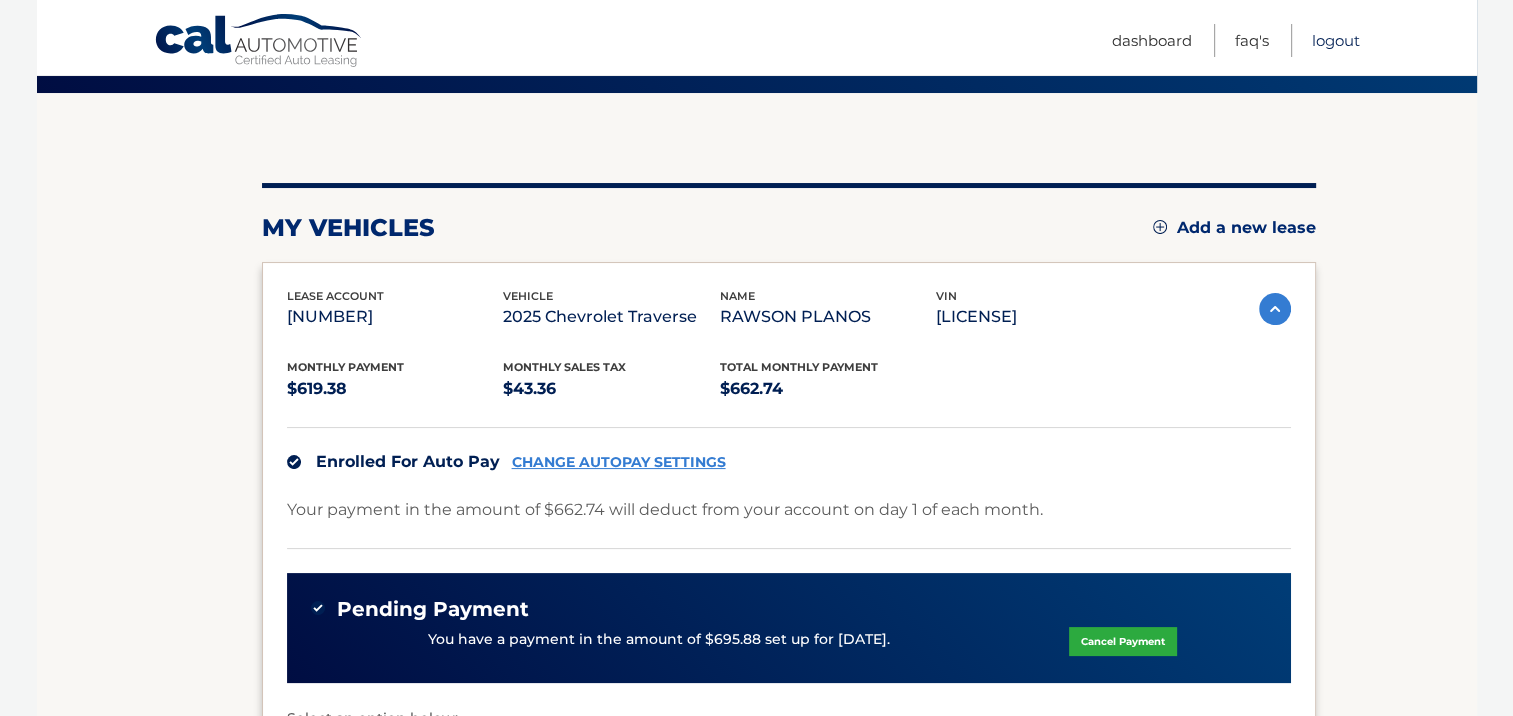 click on "Logout" at bounding box center [1336, 40] 